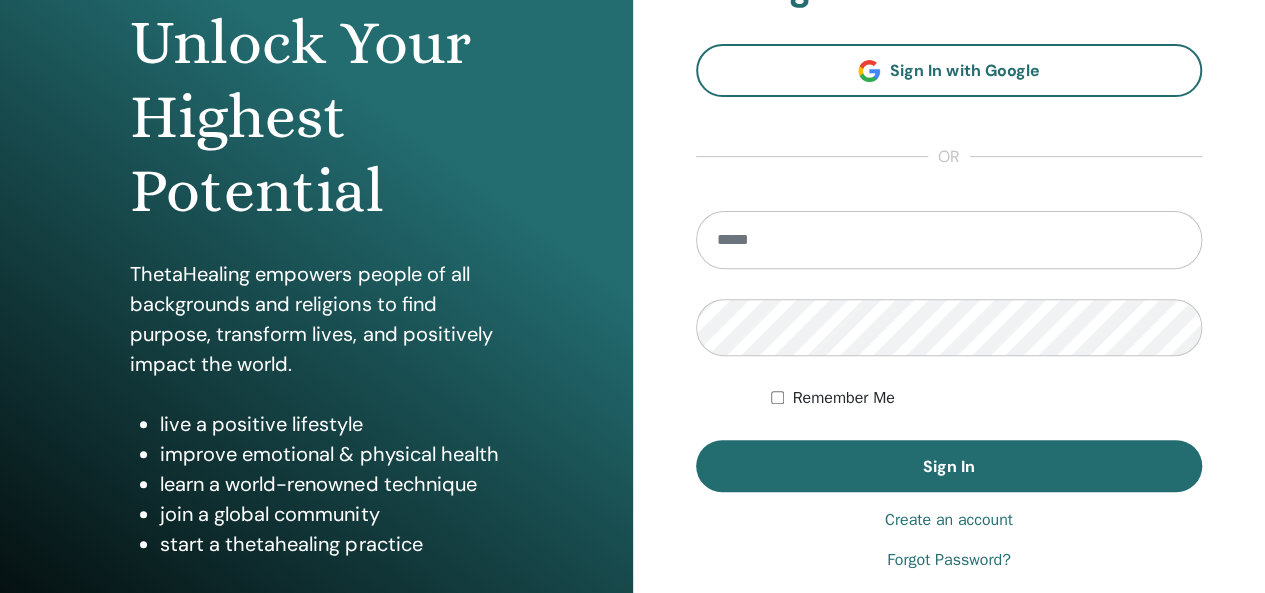 scroll, scrollTop: 232, scrollLeft: 0, axis: vertical 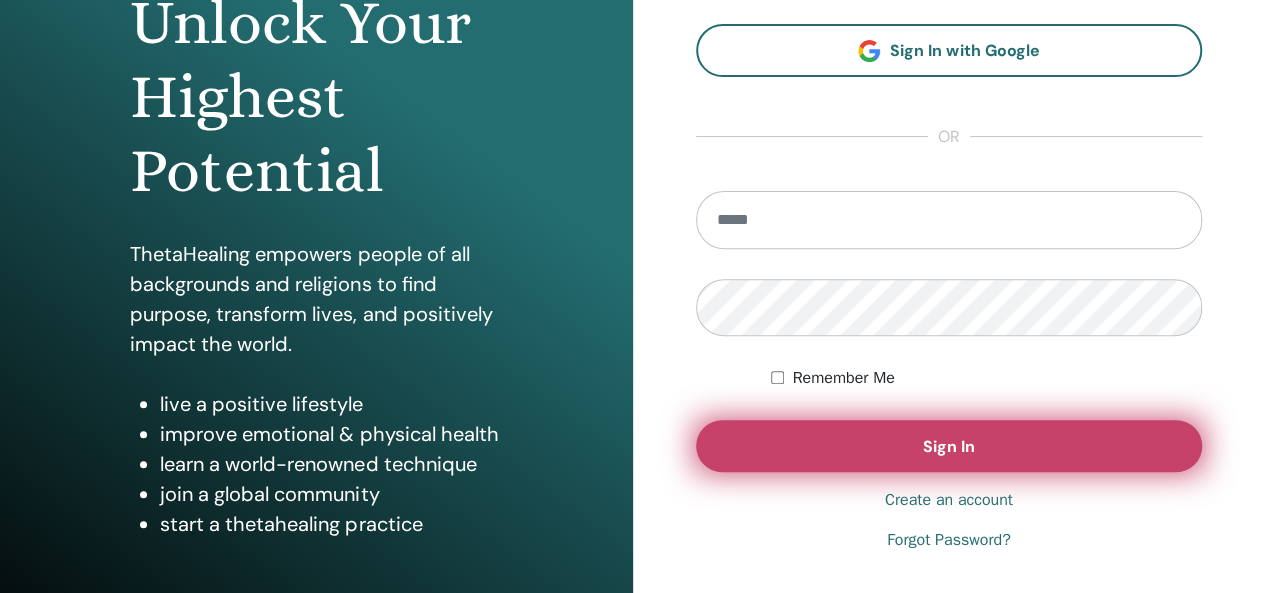 type on "**********" 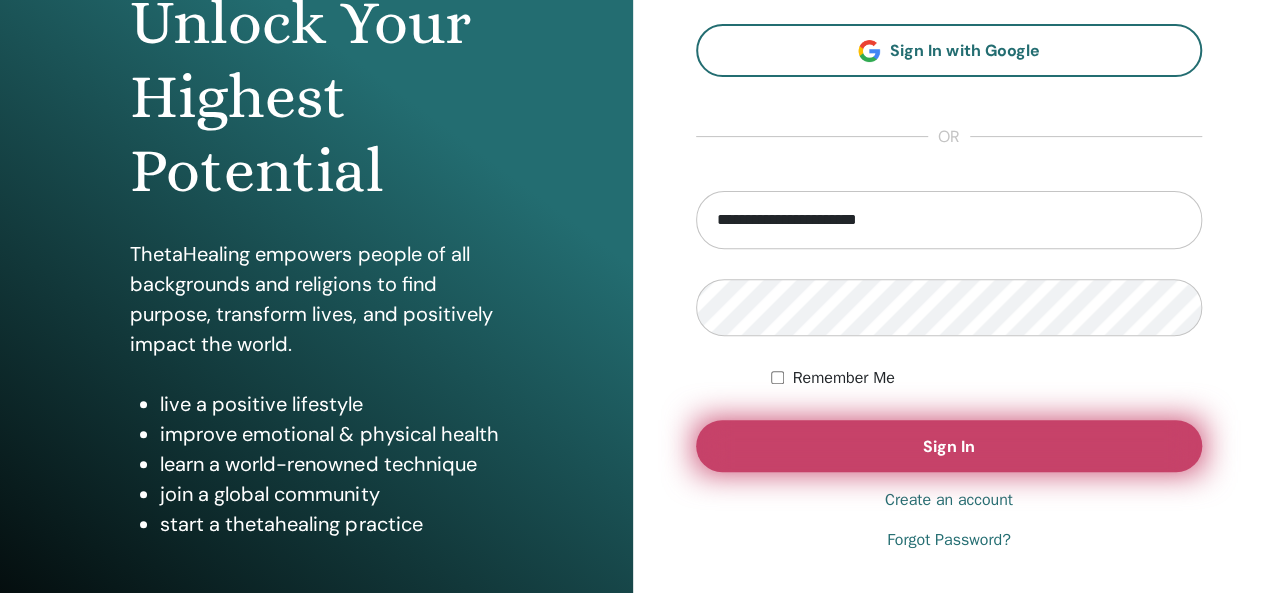 click on "Sign In" at bounding box center [949, 446] 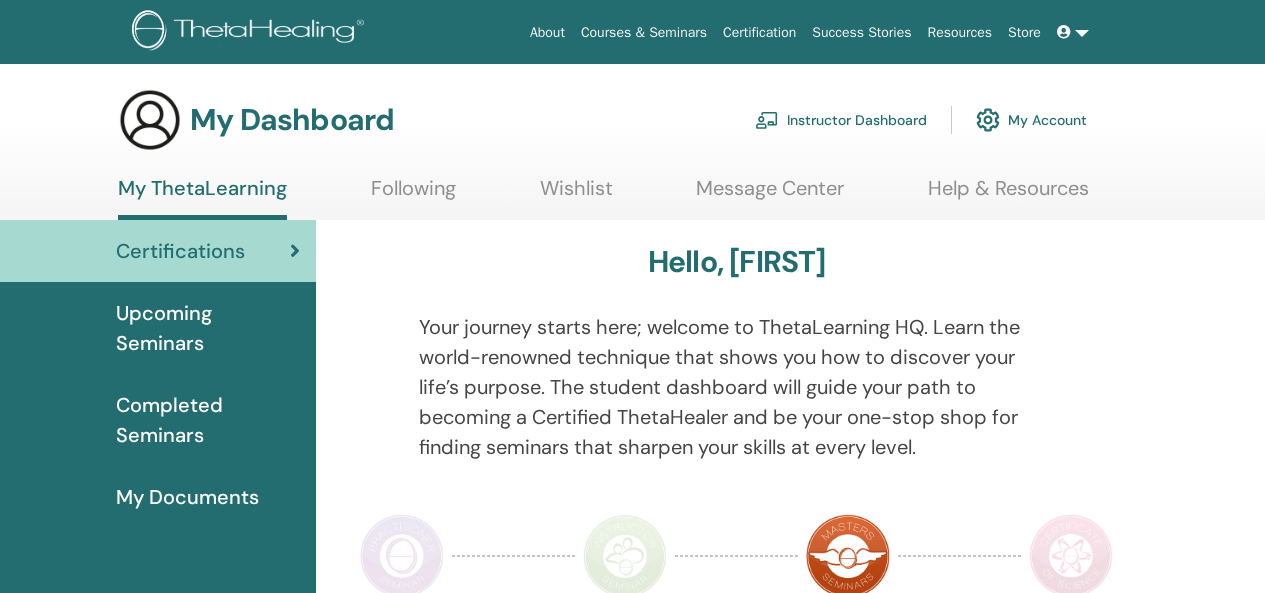 scroll, scrollTop: 0, scrollLeft: 0, axis: both 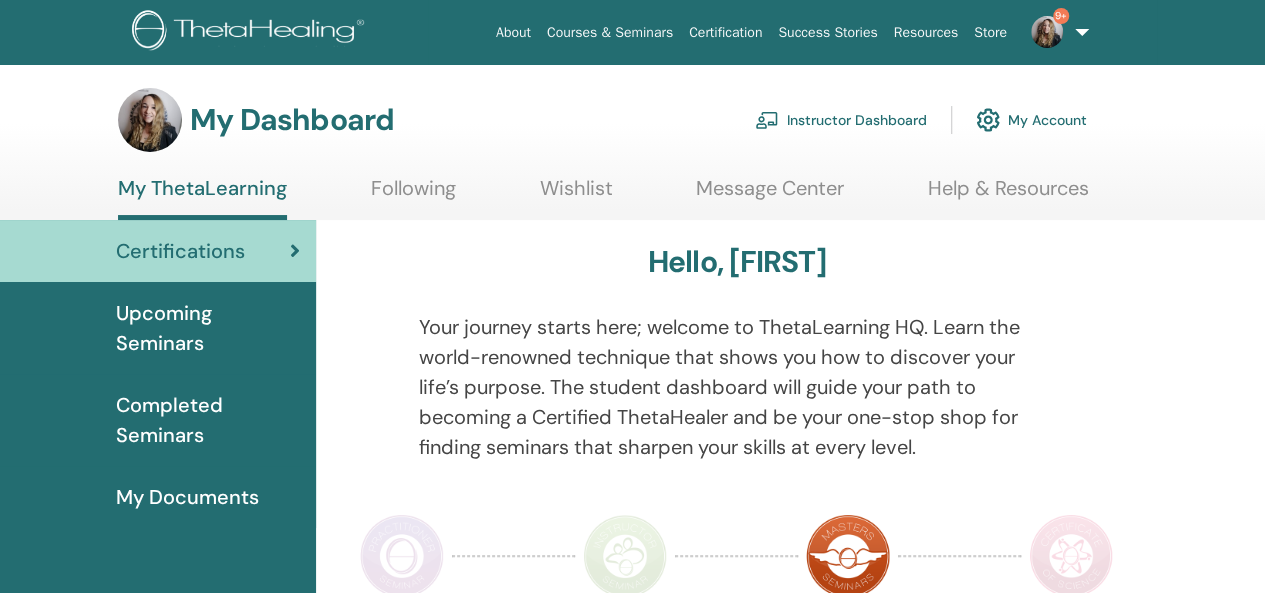 click on "Instructor Dashboard" at bounding box center [841, 120] 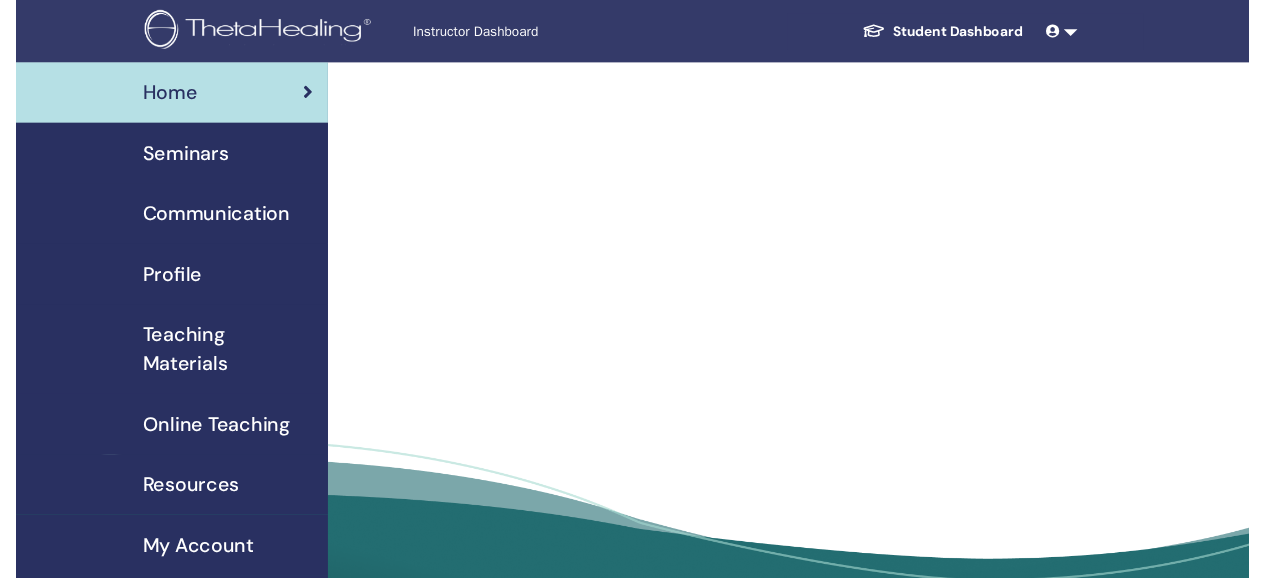 scroll, scrollTop: 0, scrollLeft: 0, axis: both 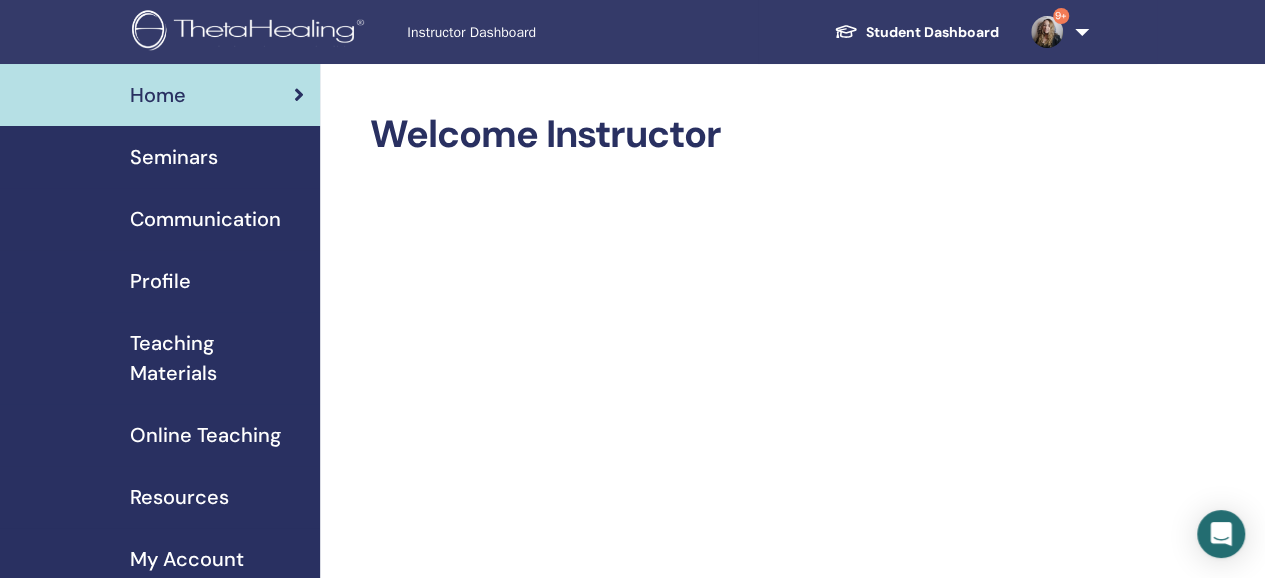 click on "Seminars" at bounding box center (174, 157) 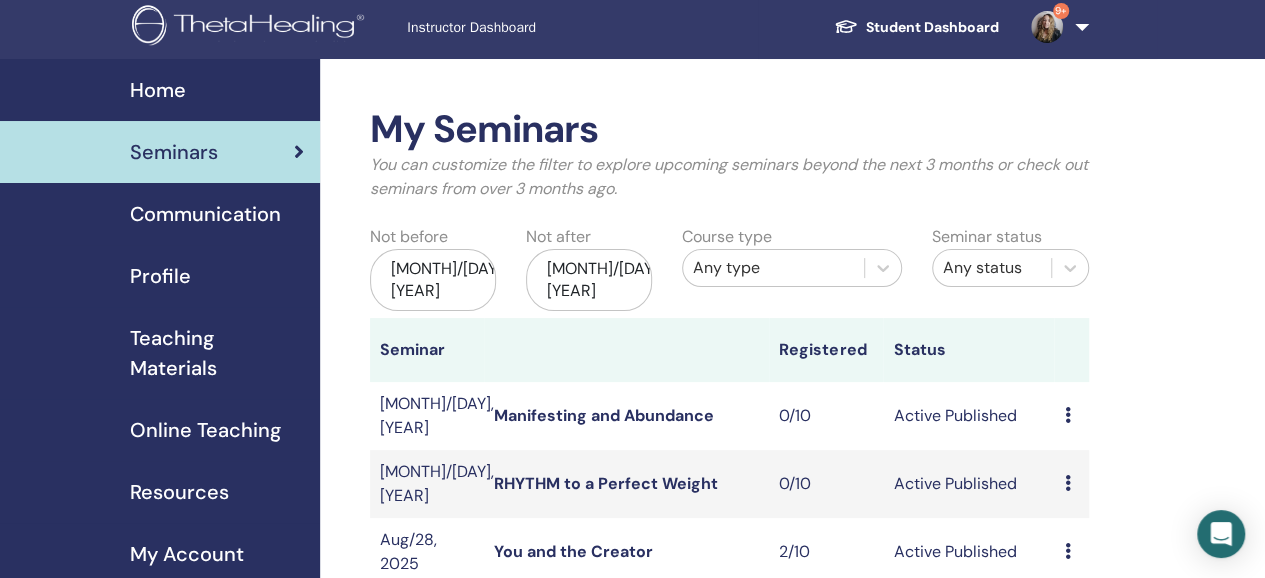 scroll, scrollTop: 0, scrollLeft: 0, axis: both 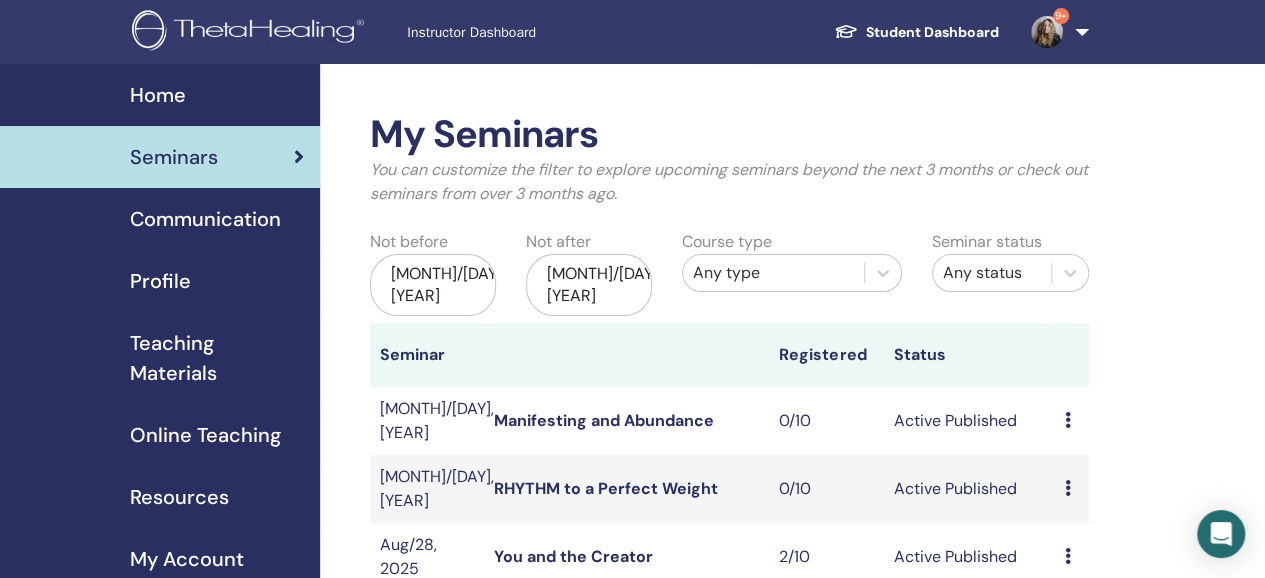 click on "[MONTH]/[DAY], [YEAR]" at bounding box center (433, 285) 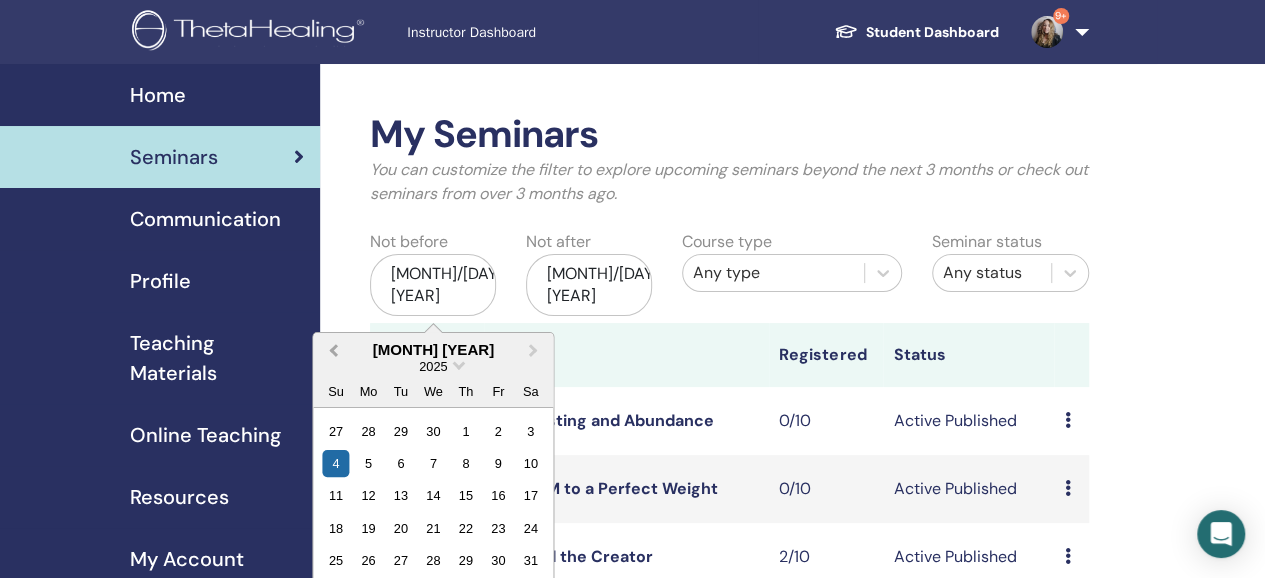 click on "Previous Month" at bounding box center [333, 349] 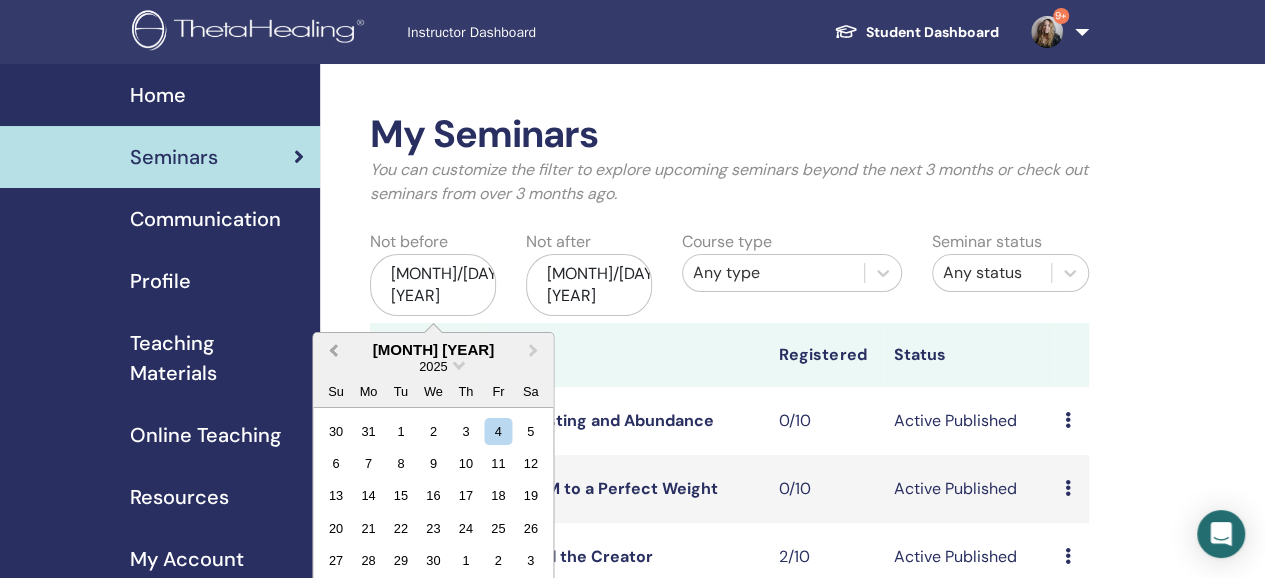 click on "Previous Month" at bounding box center [333, 349] 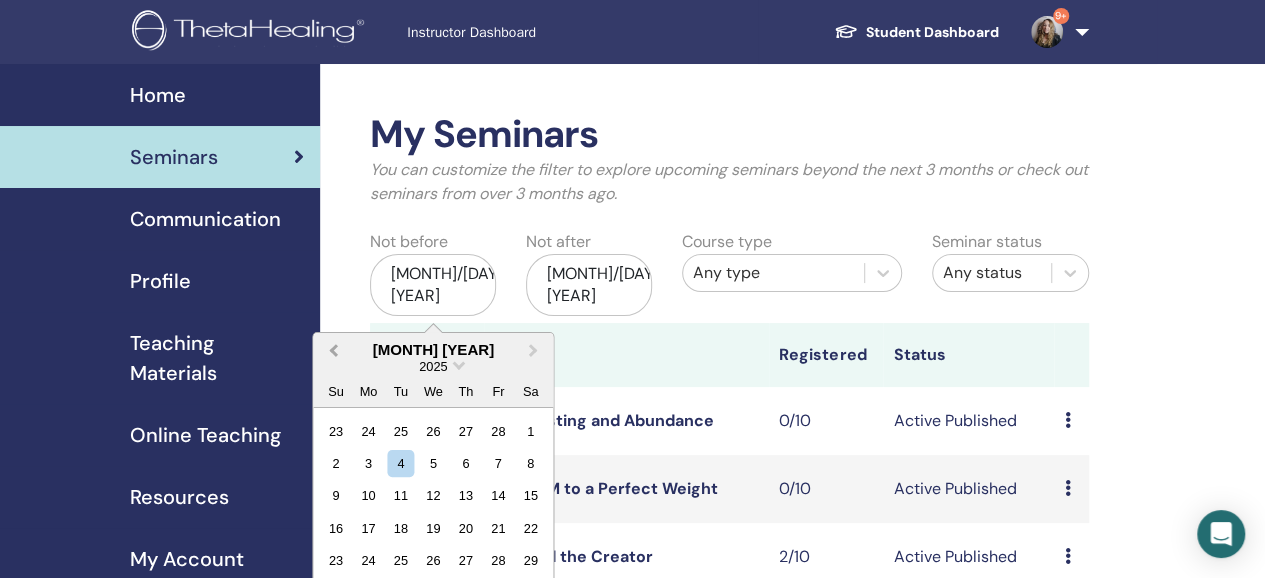 click on "Previous Month" at bounding box center (333, 349) 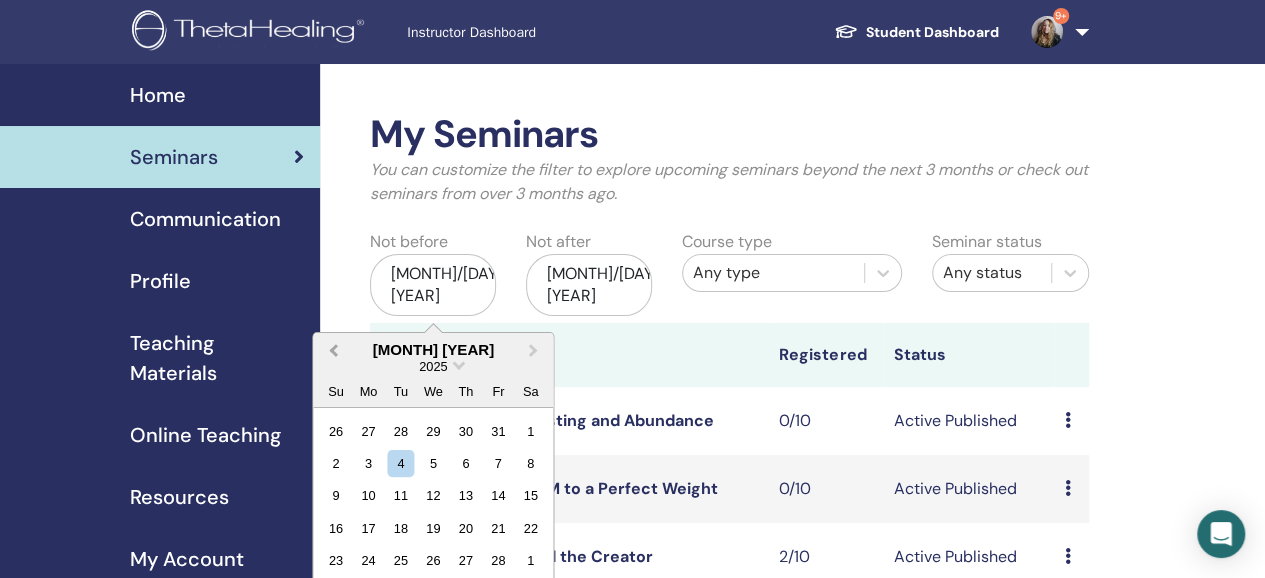 click on "Previous Month" at bounding box center [333, 349] 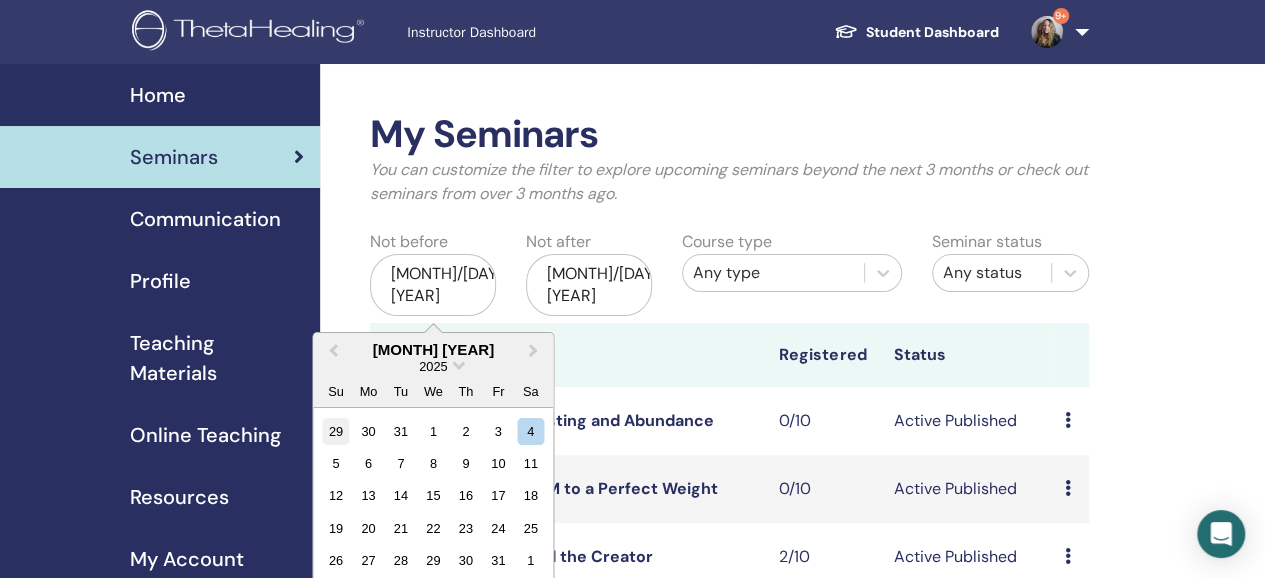 click on "29" at bounding box center (335, 430) 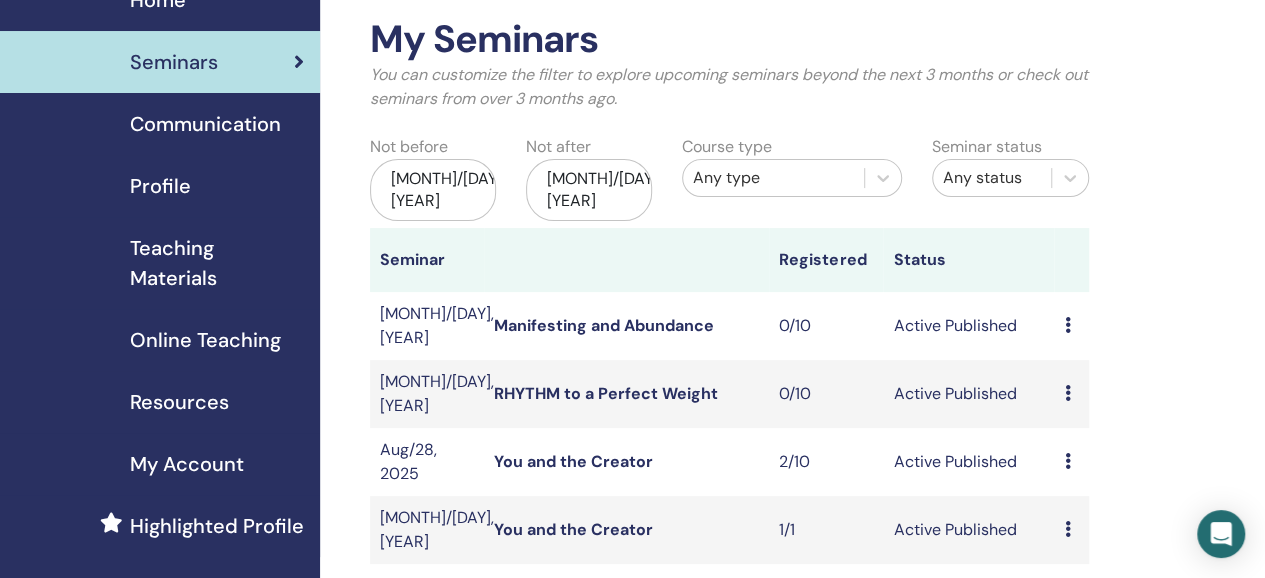 scroll, scrollTop: 89, scrollLeft: 0, axis: vertical 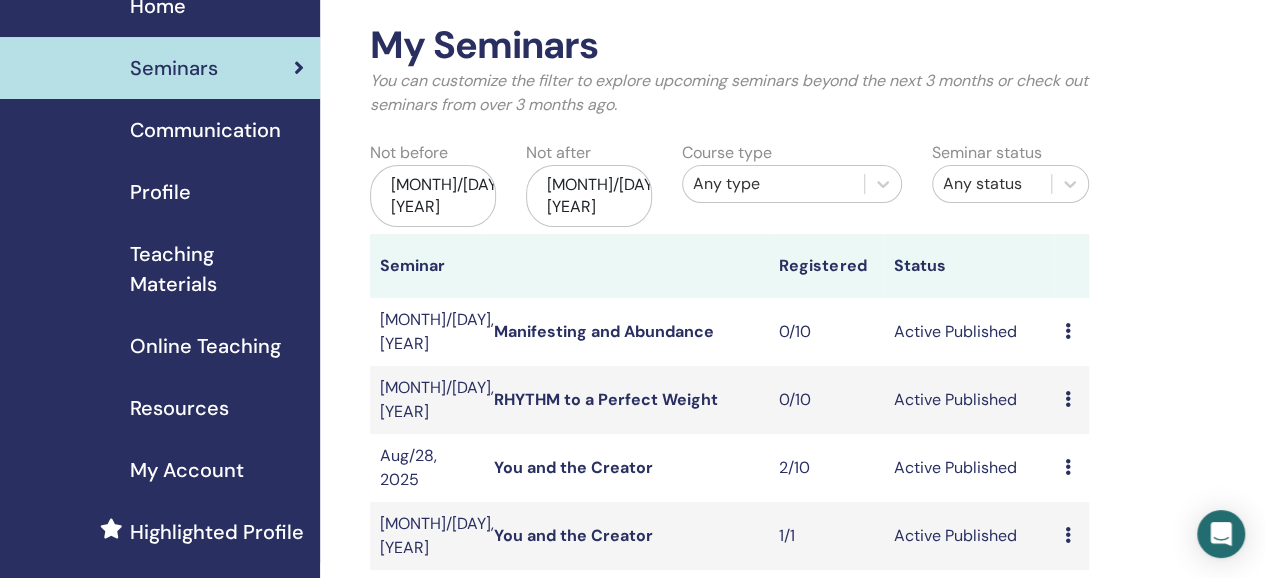 click on "Dec/29, 2024" at bounding box center [433, 196] 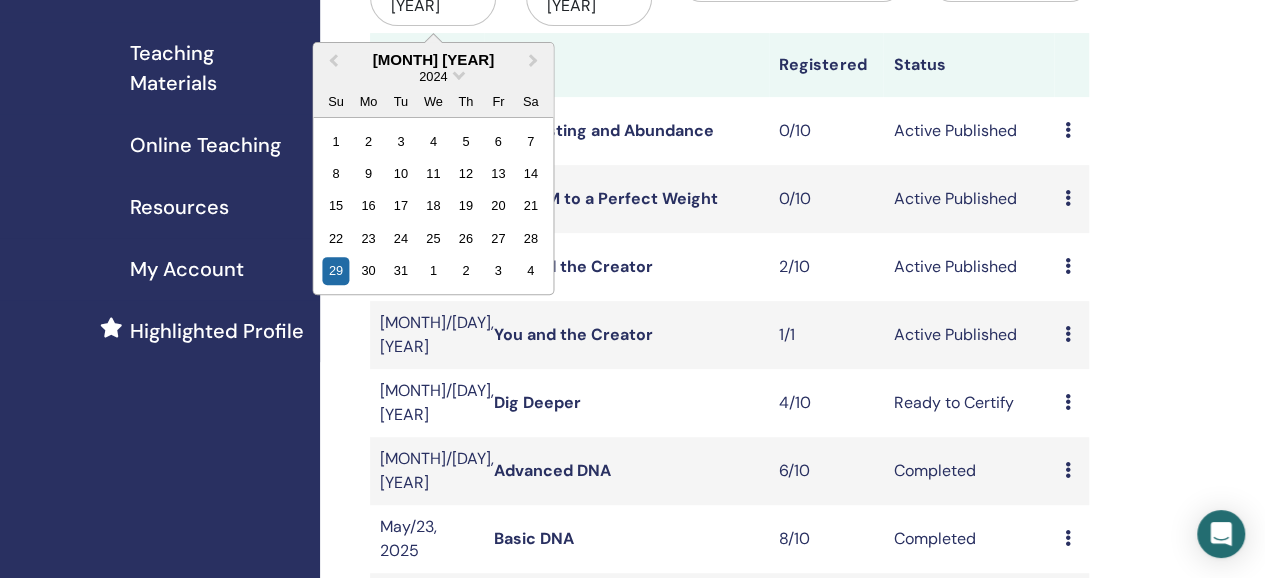 scroll, scrollTop: 278, scrollLeft: 0, axis: vertical 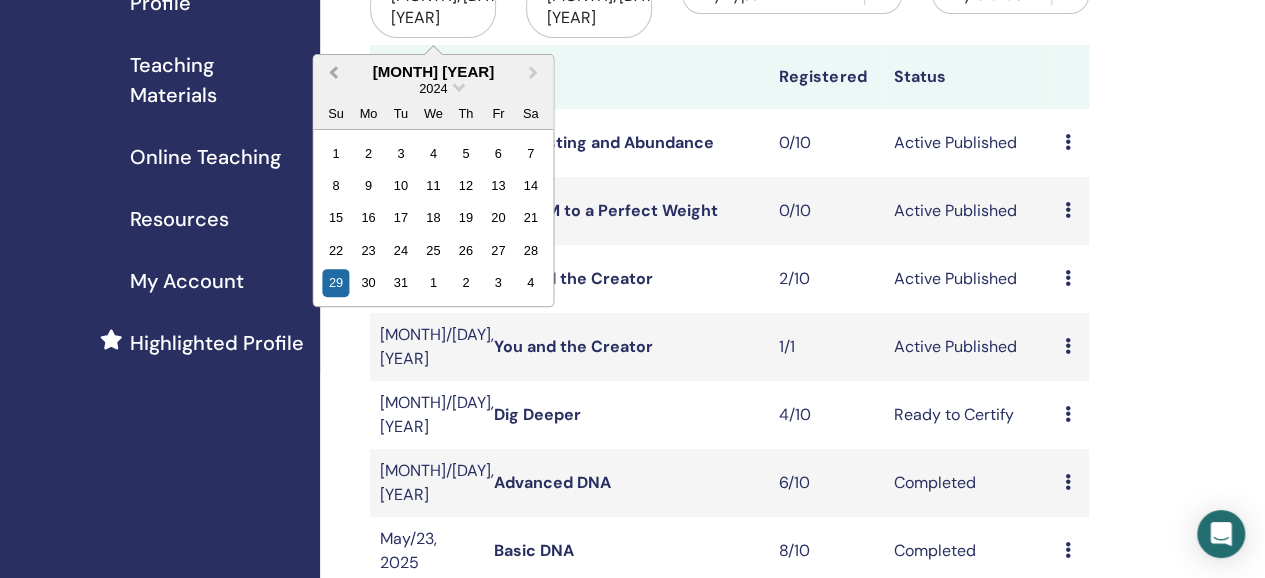 click on "Previous Month" at bounding box center [333, 71] 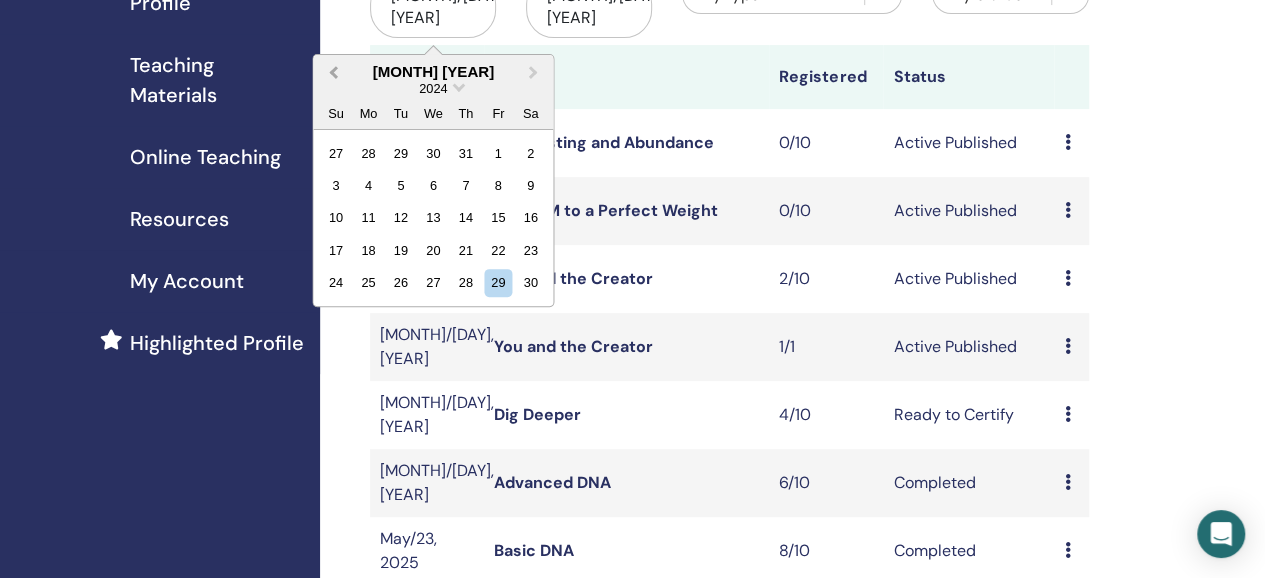 click on "Previous Month" at bounding box center [333, 71] 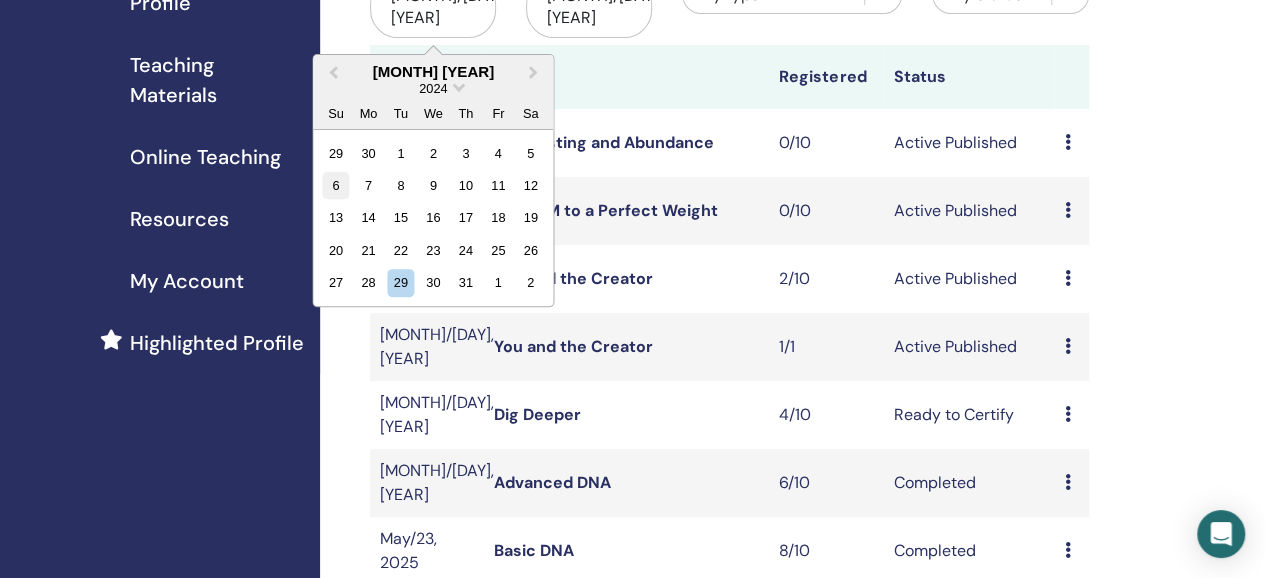 click on "6" at bounding box center [335, 185] 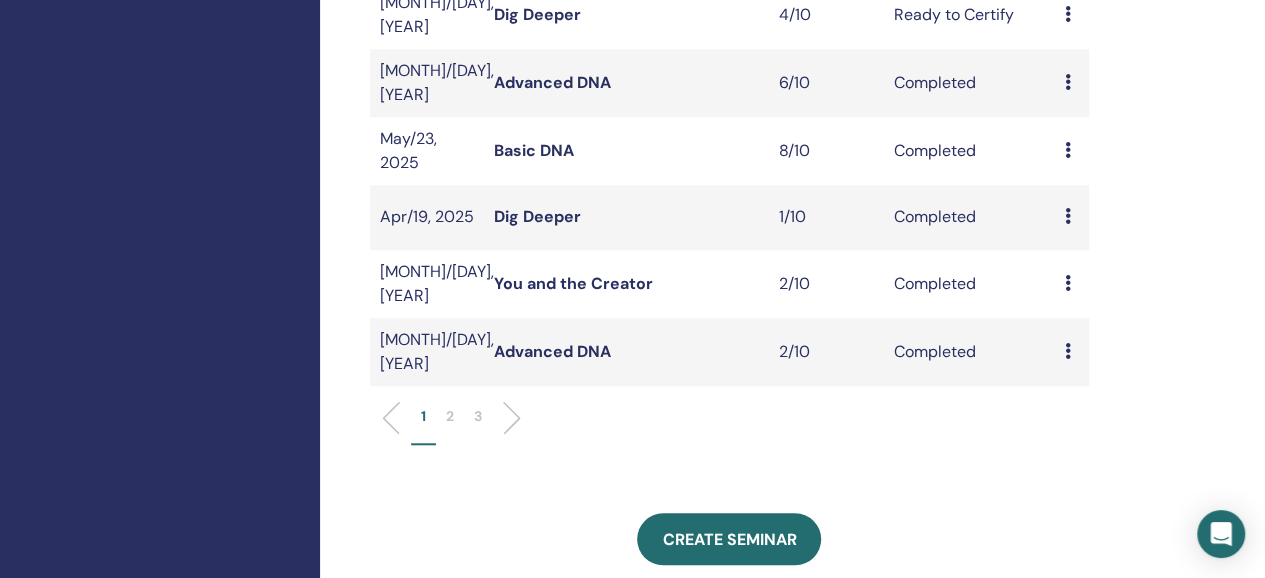 scroll, scrollTop: 679, scrollLeft: 0, axis: vertical 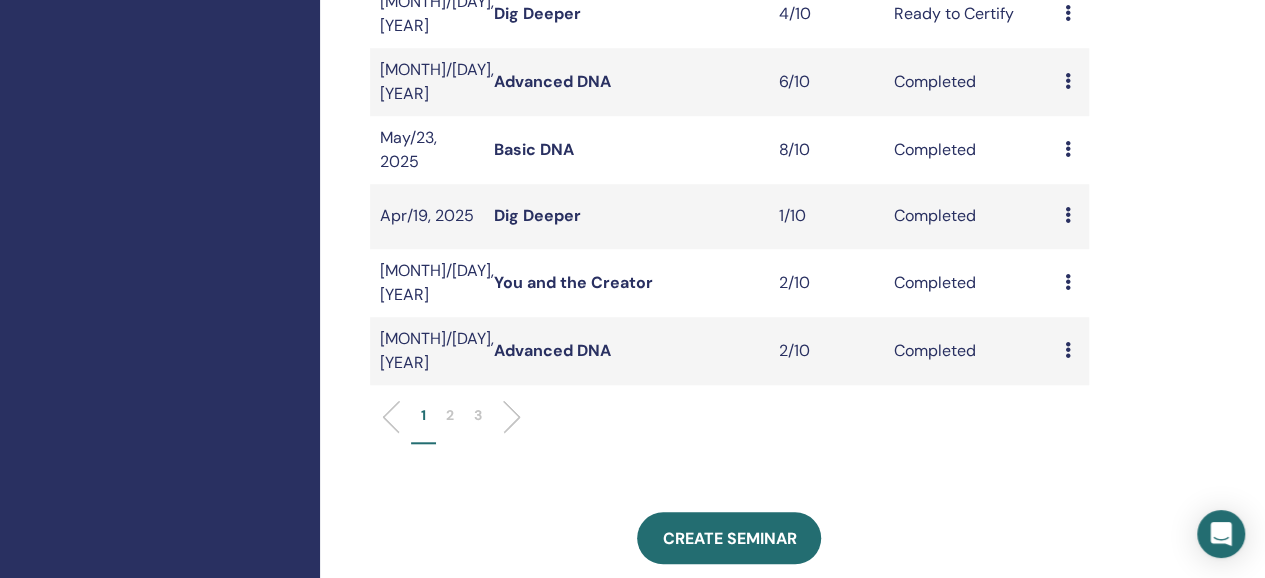 click on "2" at bounding box center (450, 415) 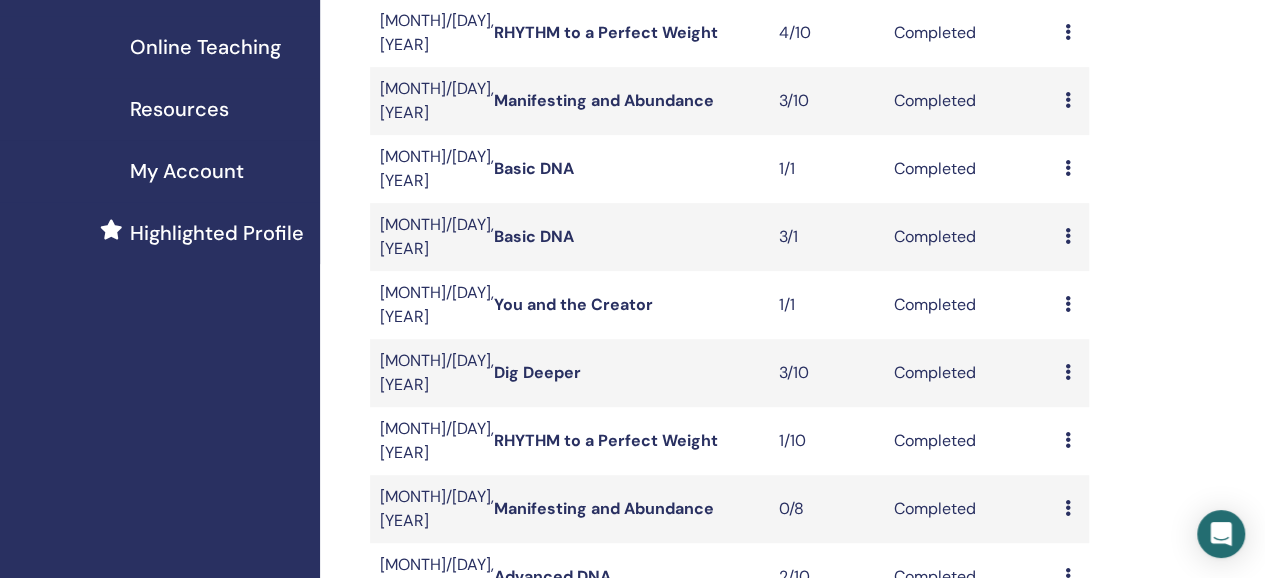 scroll, scrollTop: 390, scrollLeft: 0, axis: vertical 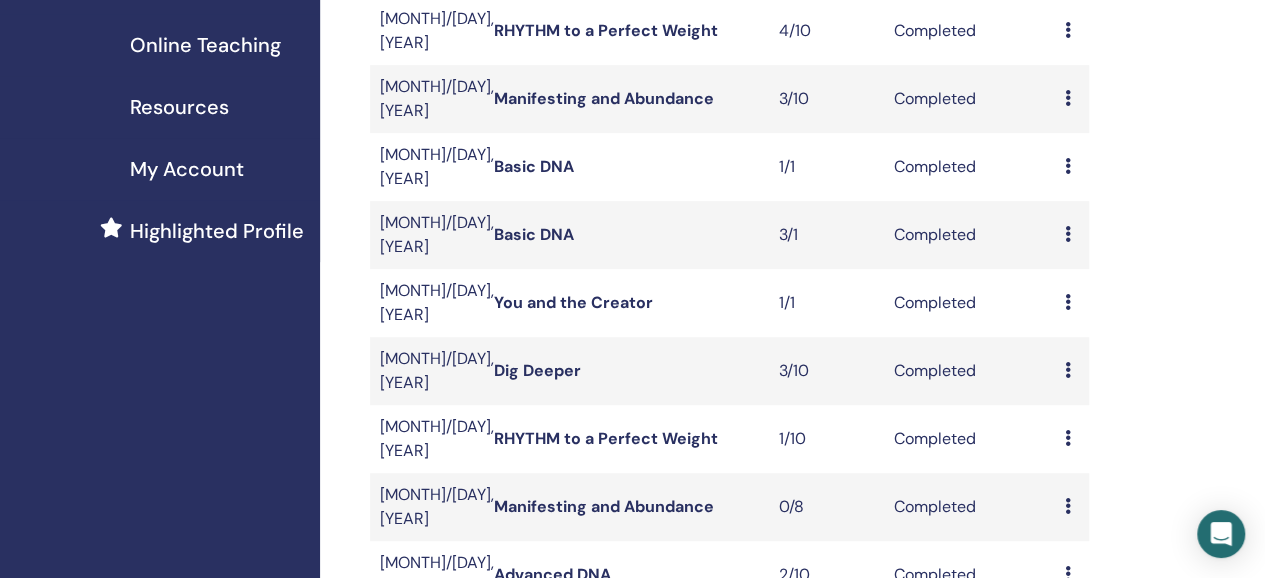 click on "Basic DNA" at bounding box center [534, 234] 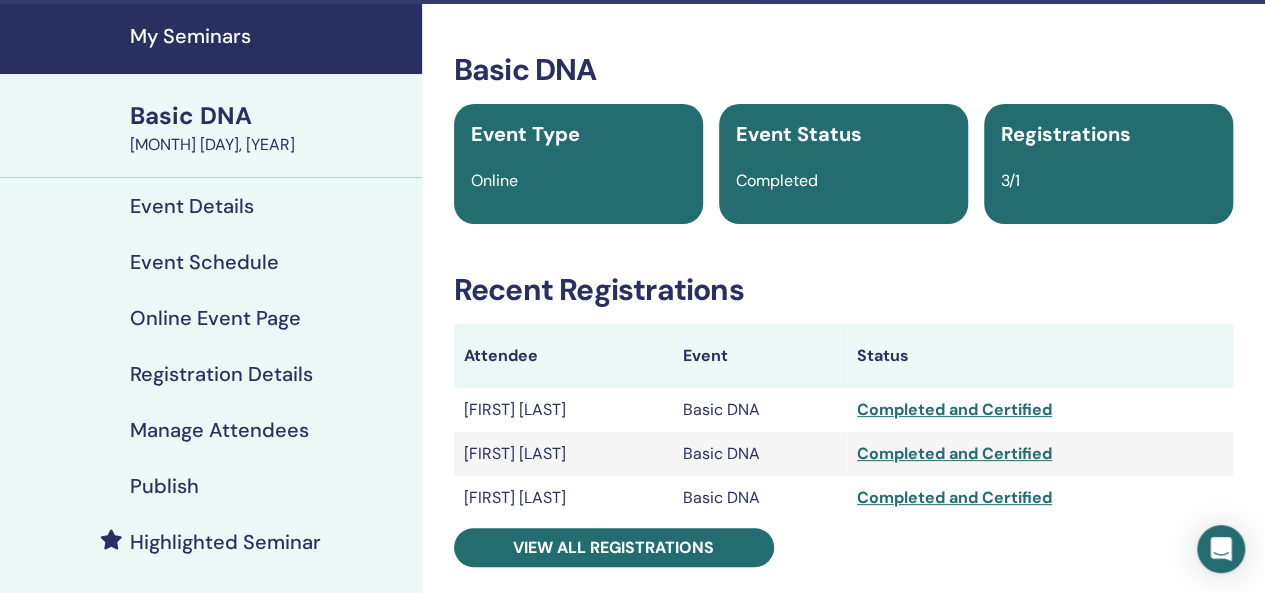 scroll, scrollTop: 70, scrollLeft: 0, axis: vertical 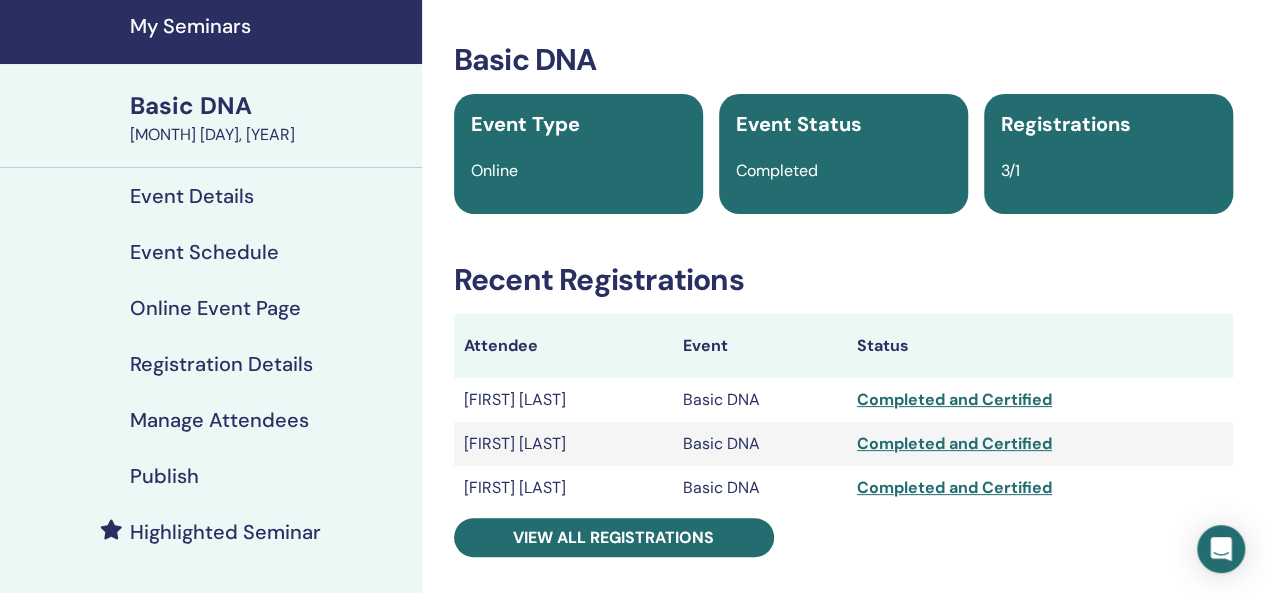 click on "[FIRST] [LAST]" at bounding box center [563, 400] 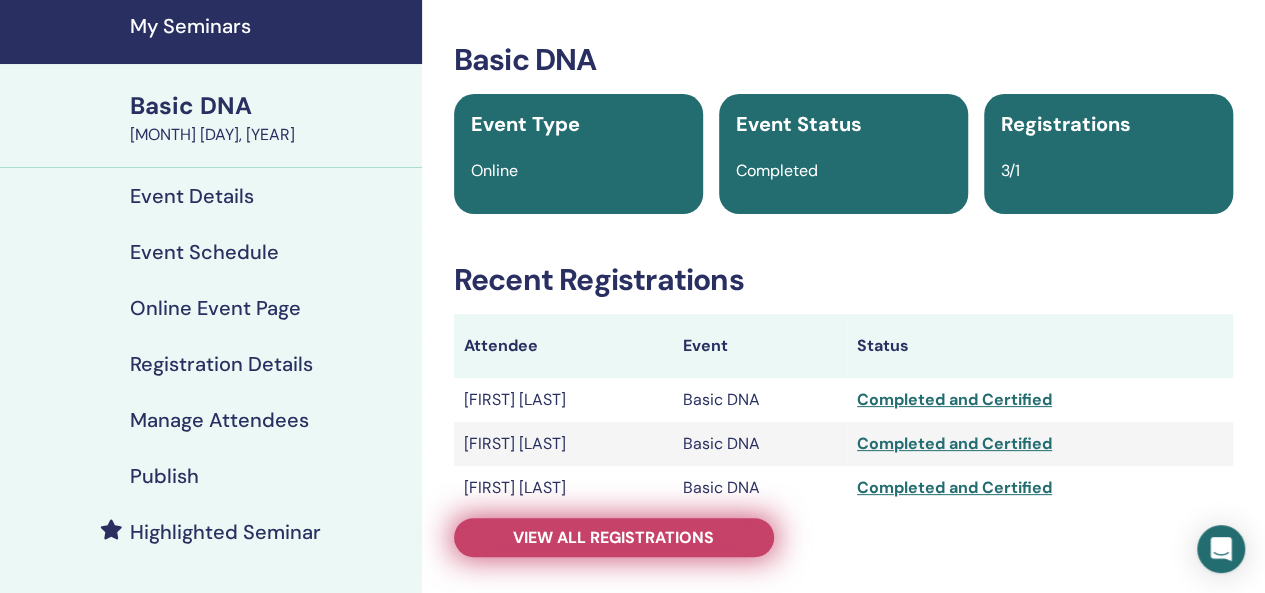 click on "View all registrations" at bounding box center (613, 537) 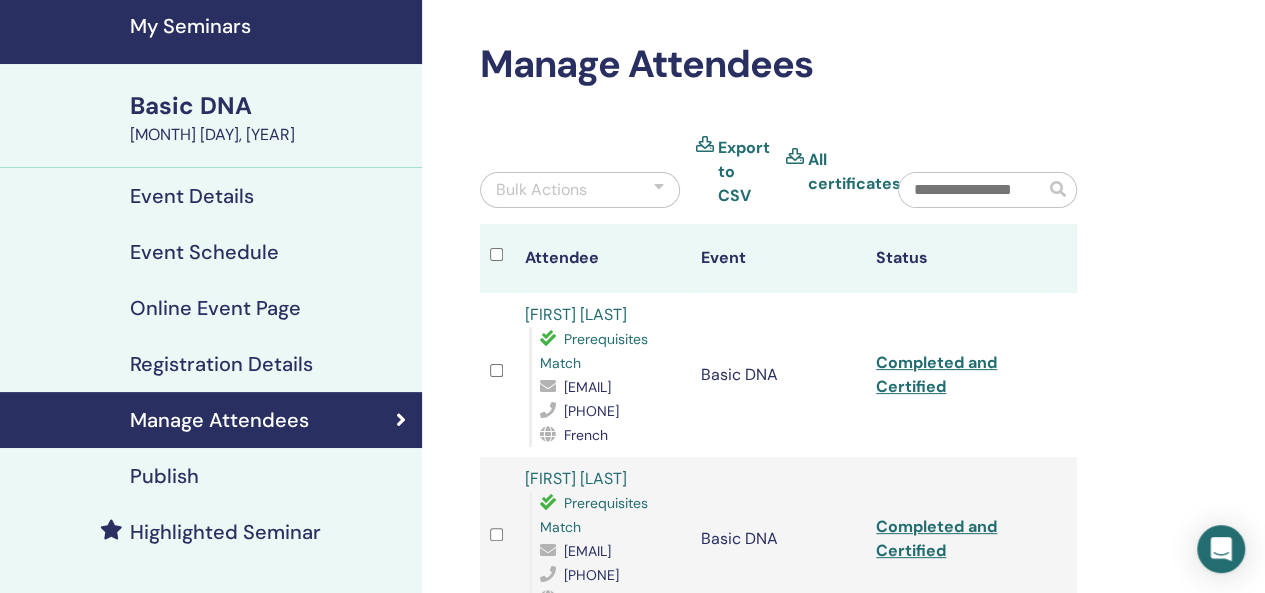 click on "Anais FRANCILLETTE" at bounding box center (576, 314) 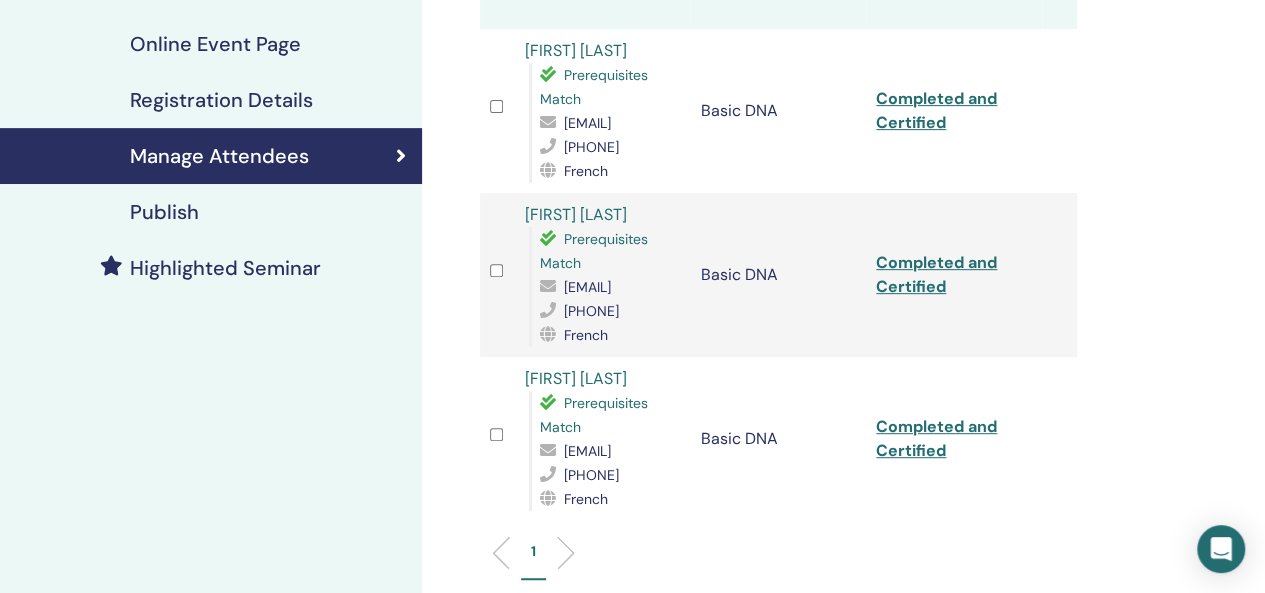 scroll, scrollTop: 405, scrollLeft: 0, axis: vertical 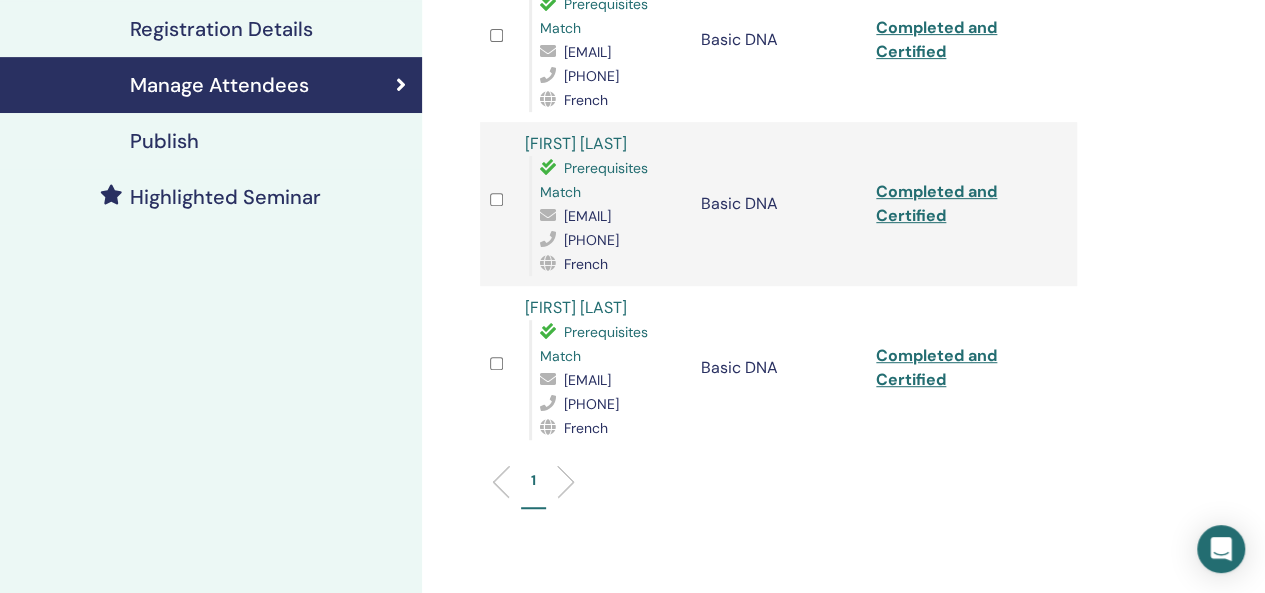 click on "[FIRST] [LAST]" at bounding box center [576, 307] 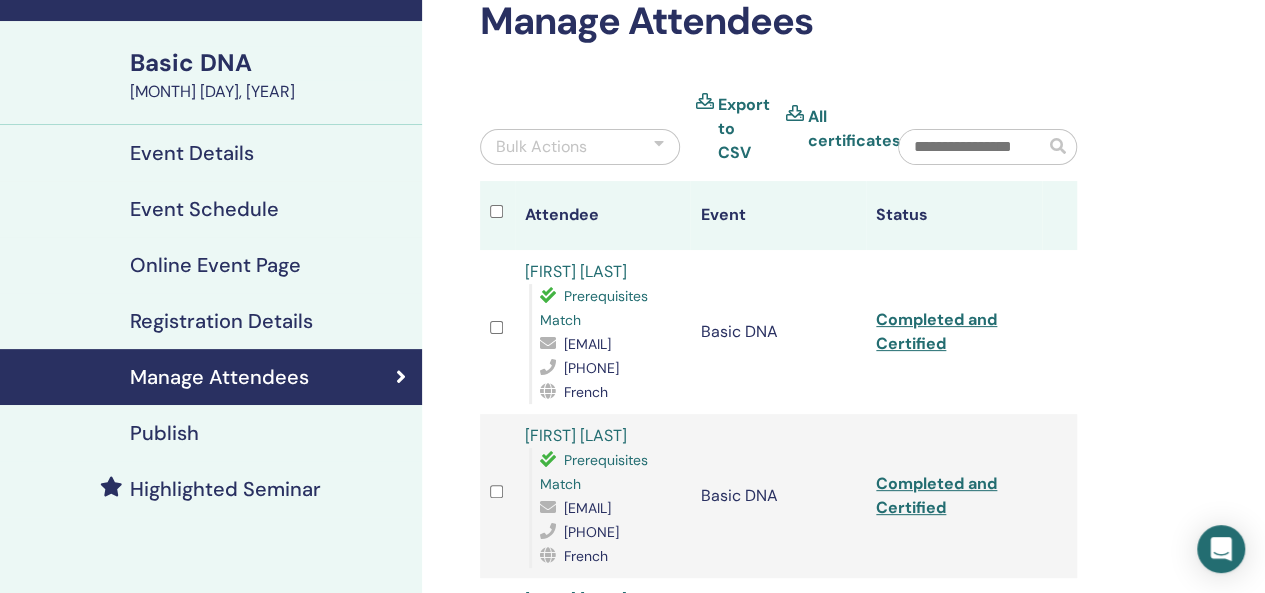scroll, scrollTop: 0, scrollLeft: 0, axis: both 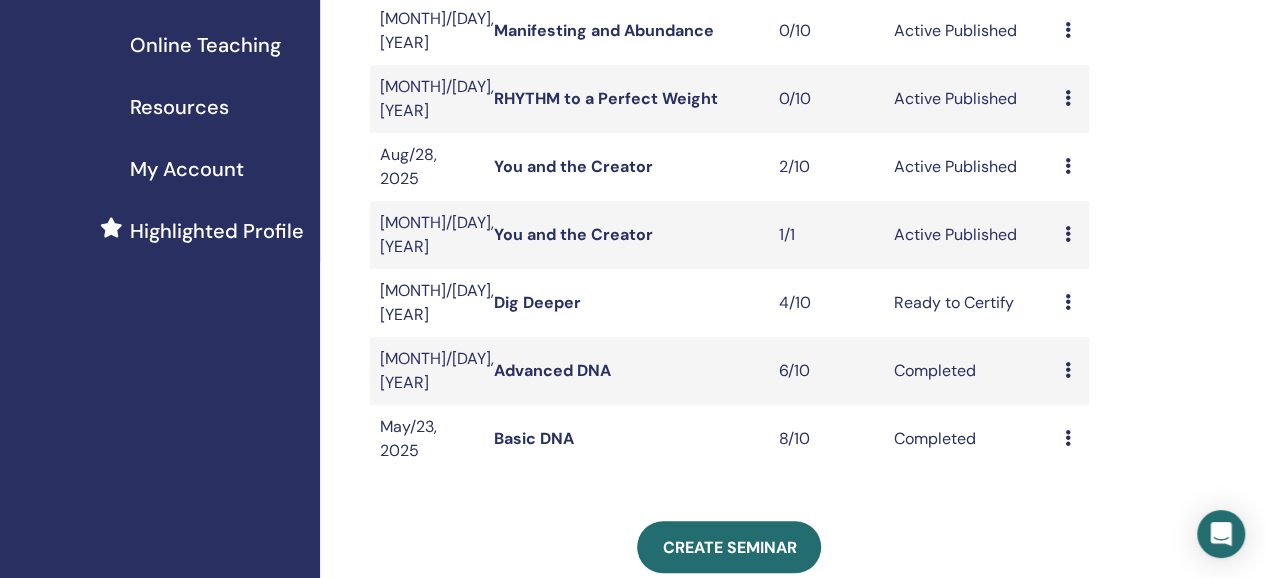 click on "Basic DNA" at bounding box center [534, 438] 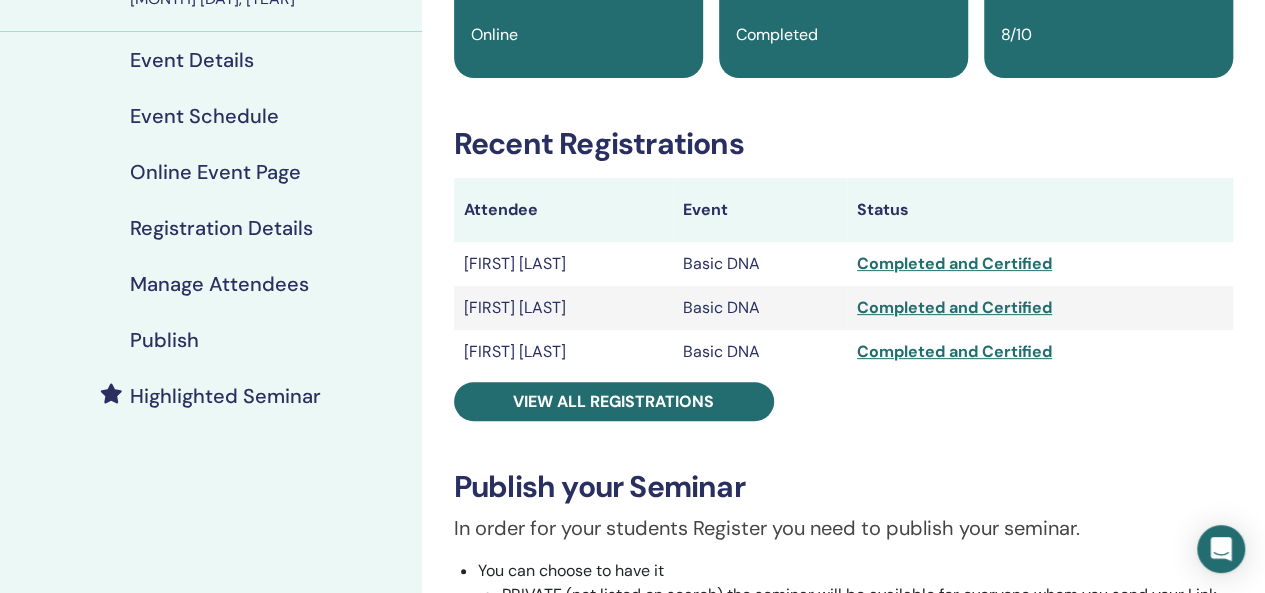 scroll, scrollTop: 215, scrollLeft: 0, axis: vertical 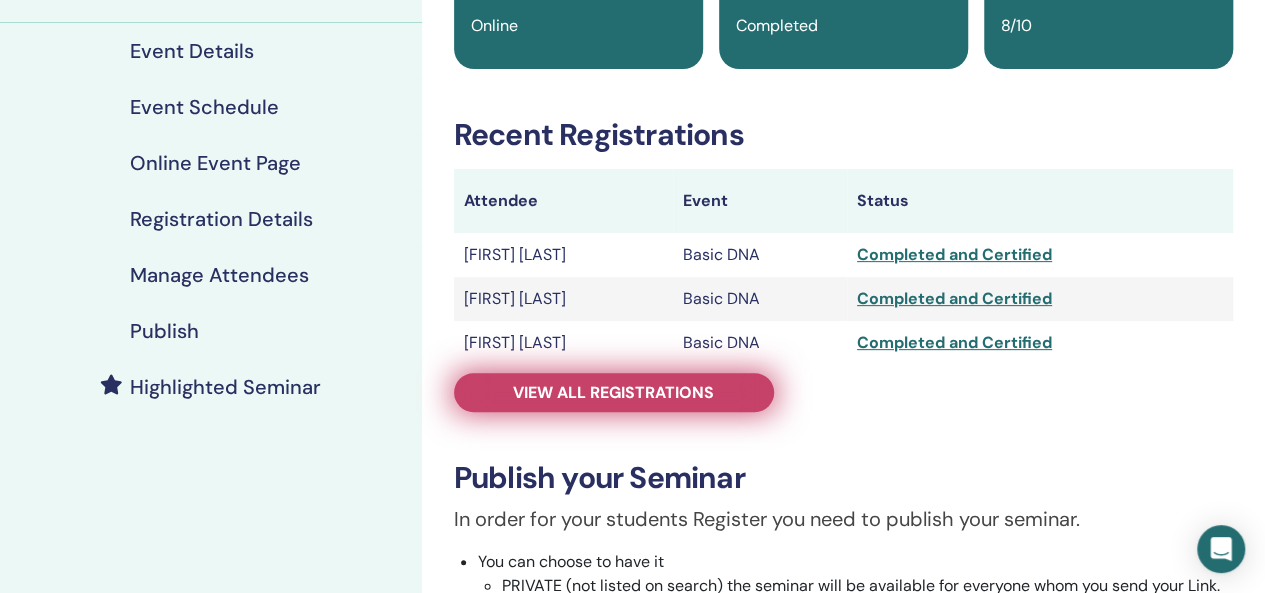 click on "View all registrations" at bounding box center (613, 392) 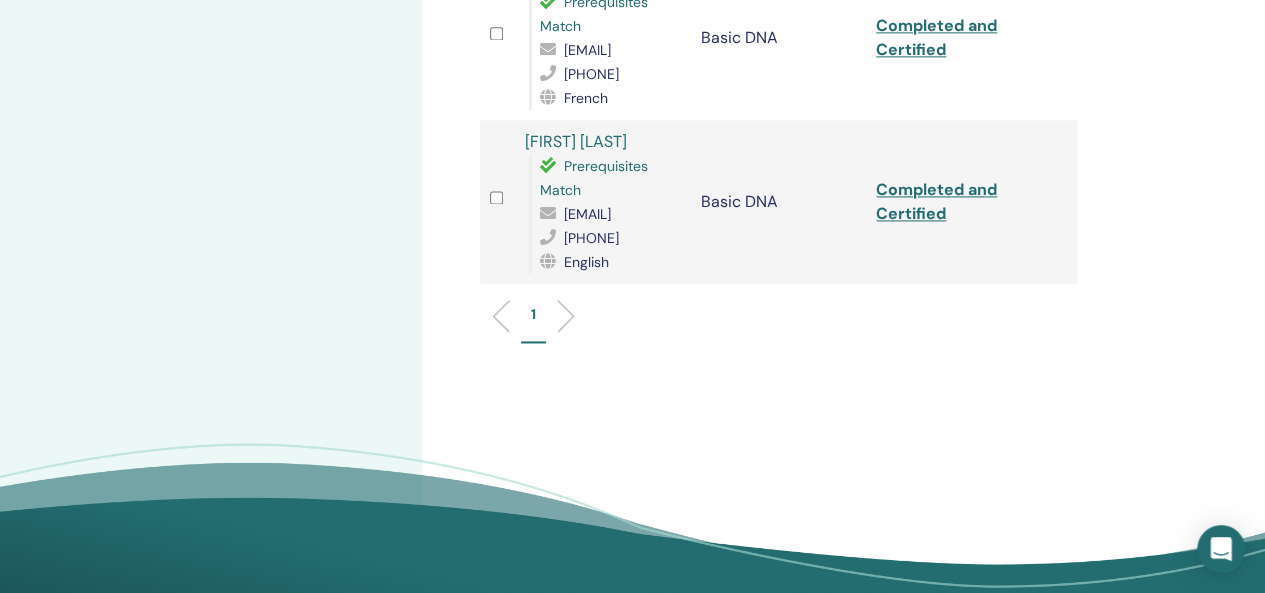 scroll, scrollTop: 1392, scrollLeft: 0, axis: vertical 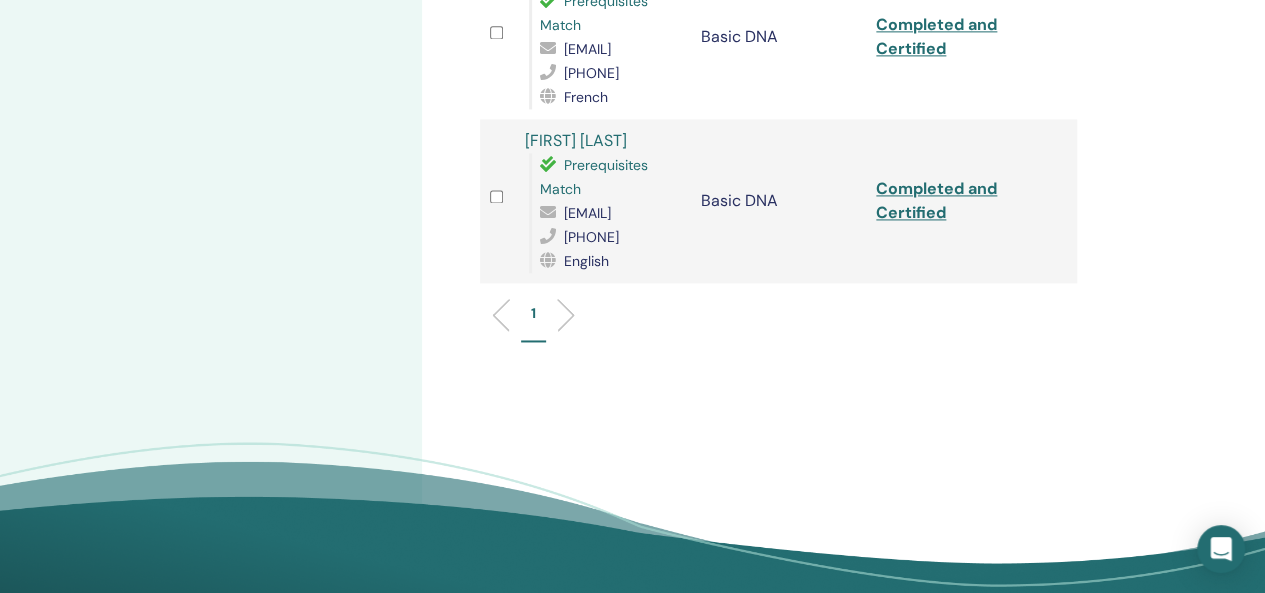 click on "[FIRST] [LAST]" at bounding box center [576, -24] 